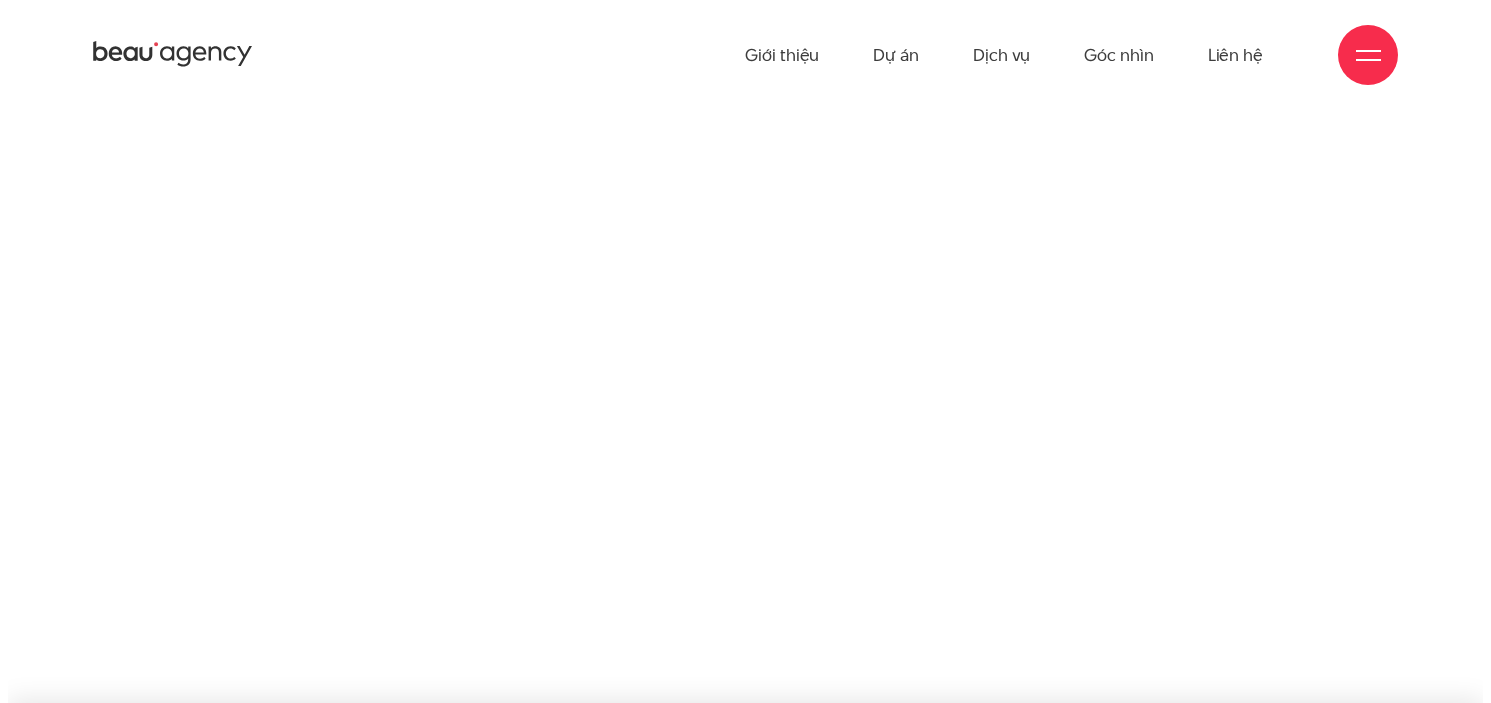 scroll, scrollTop: 0, scrollLeft: 0, axis: both 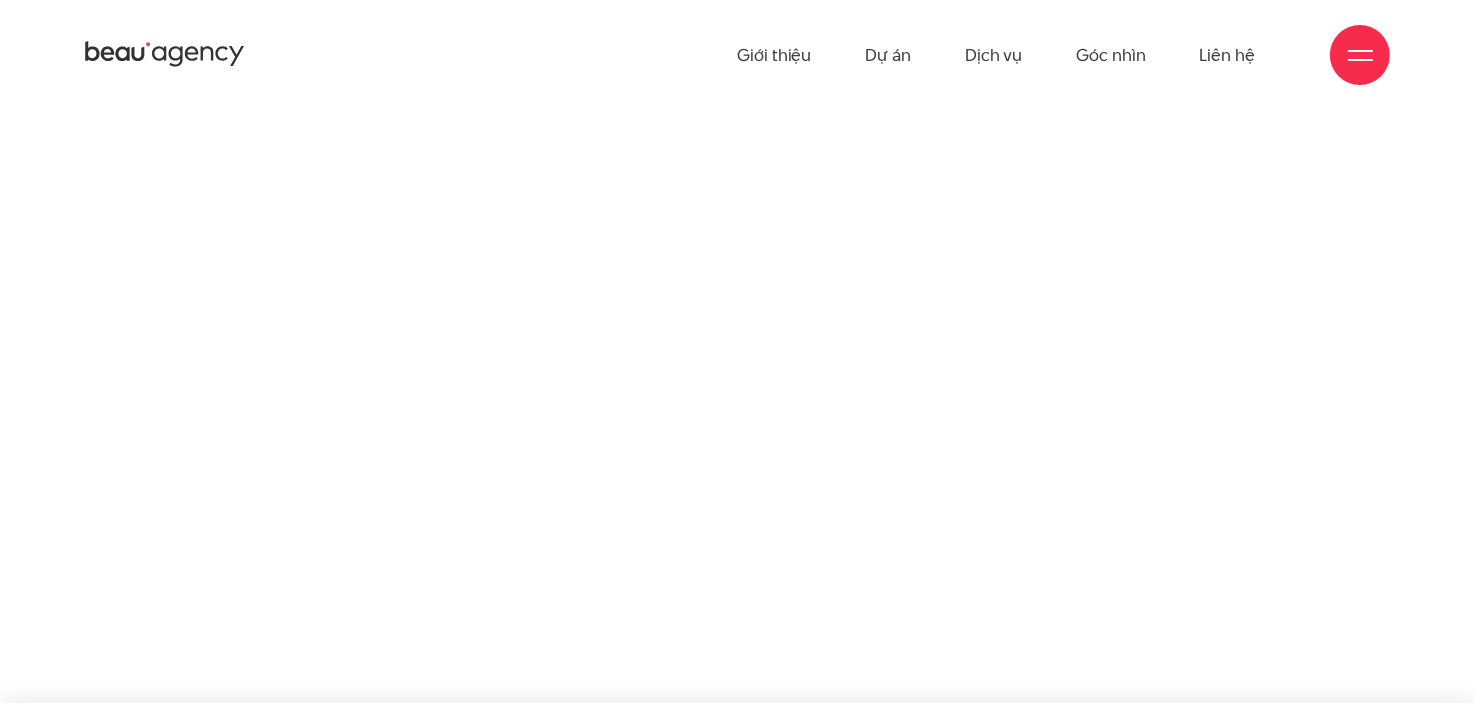 click on "Giới thiệu
Dự án
Dịch vụ
Góc nhìn
Liên hệ" at bounding box center (737, 55) 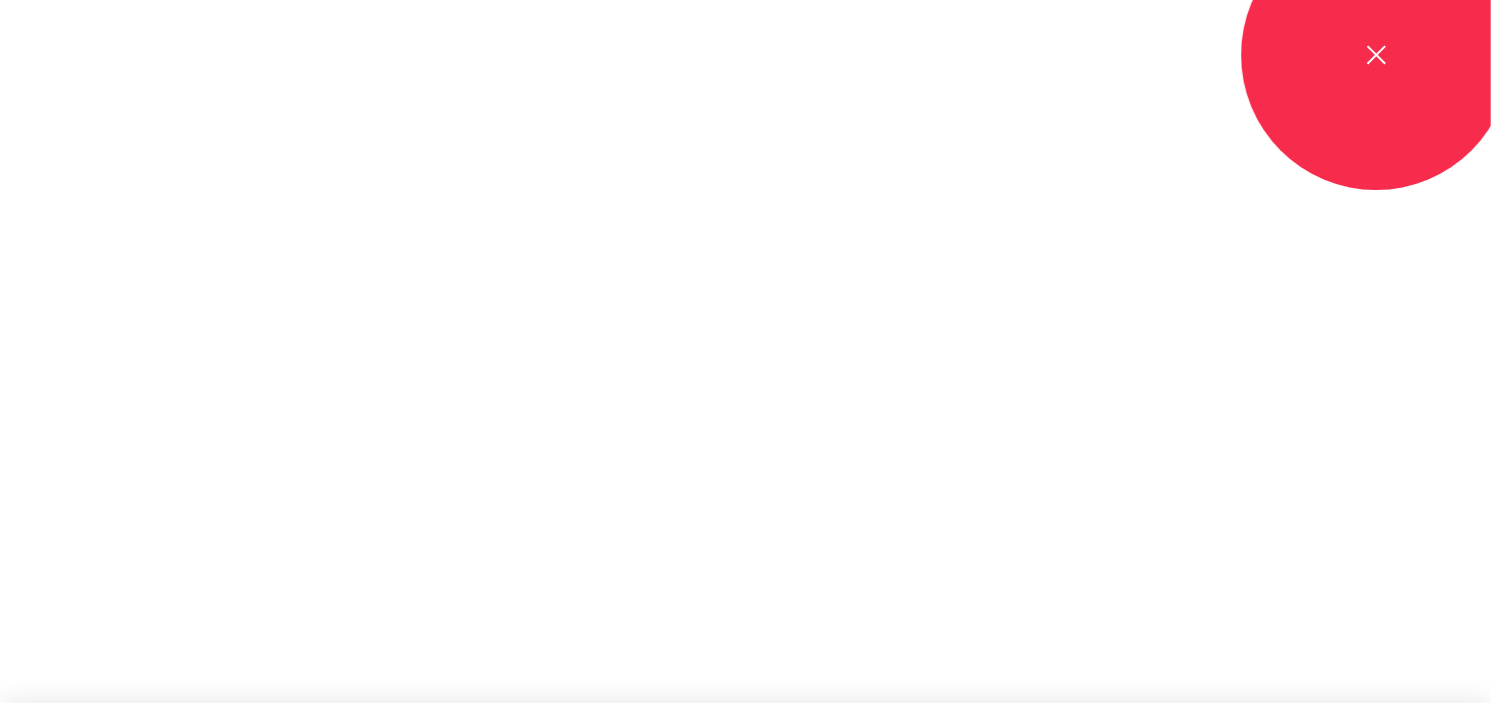 click at bounding box center [1376, 55] 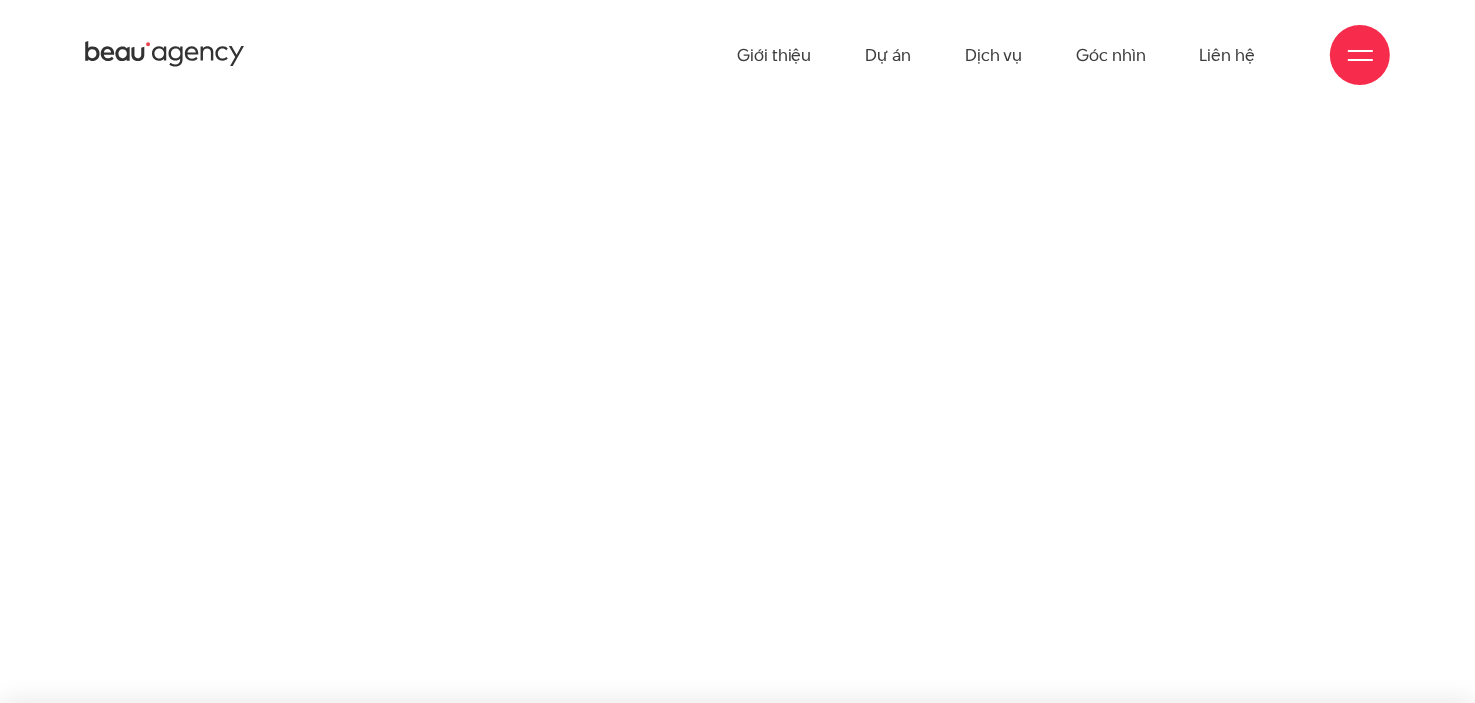click at bounding box center (1360, 55) 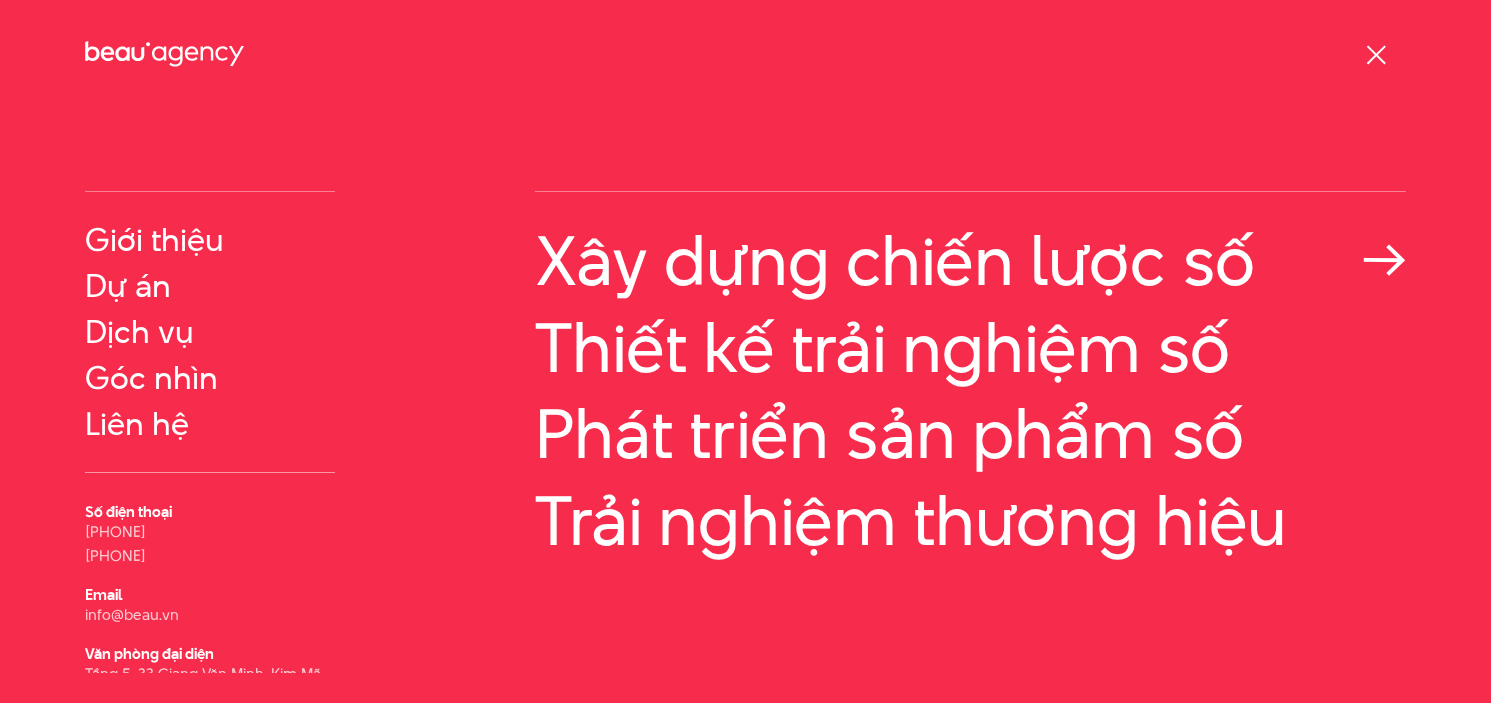scroll, scrollTop: 0, scrollLeft: 0, axis: both 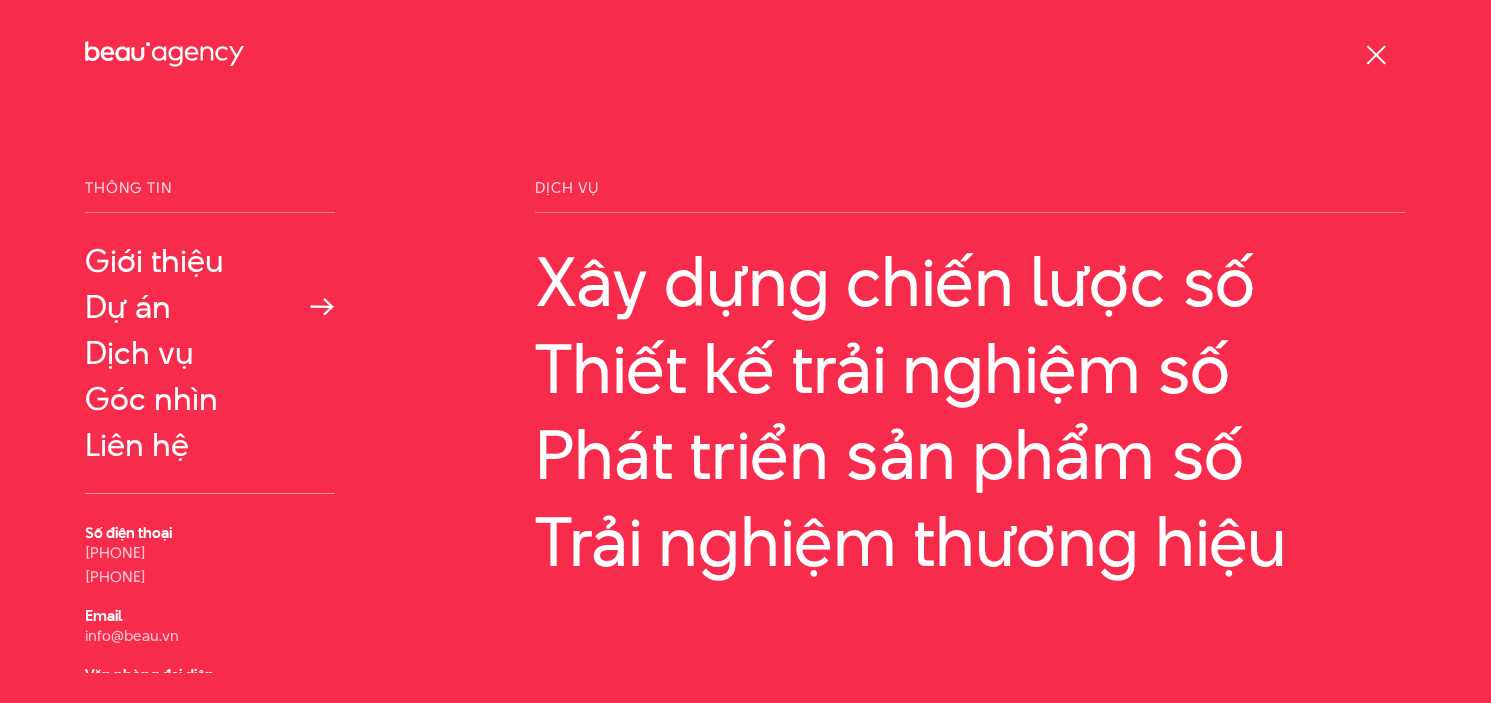click on "Dự án" at bounding box center [210, 307] 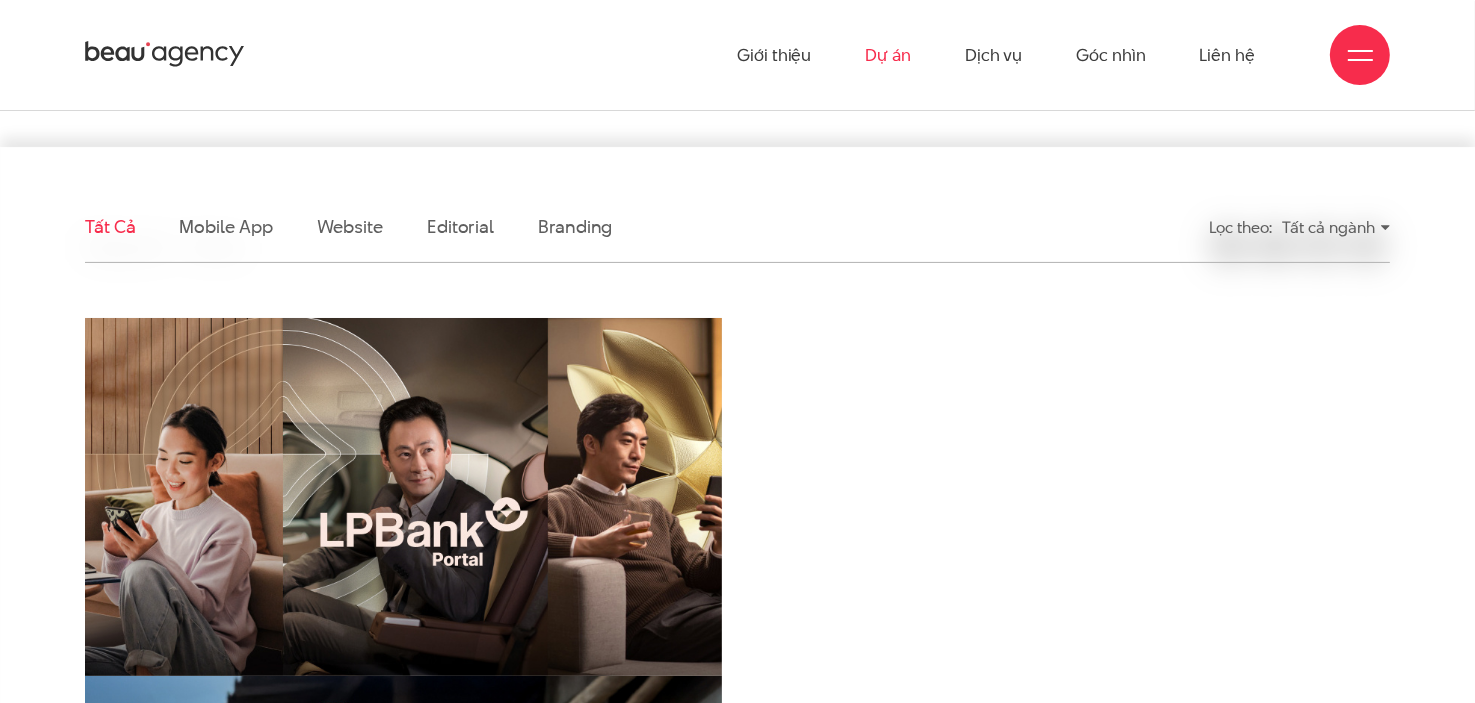 scroll, scrollTop: 400, scrollLeft: 0, axis: vertical 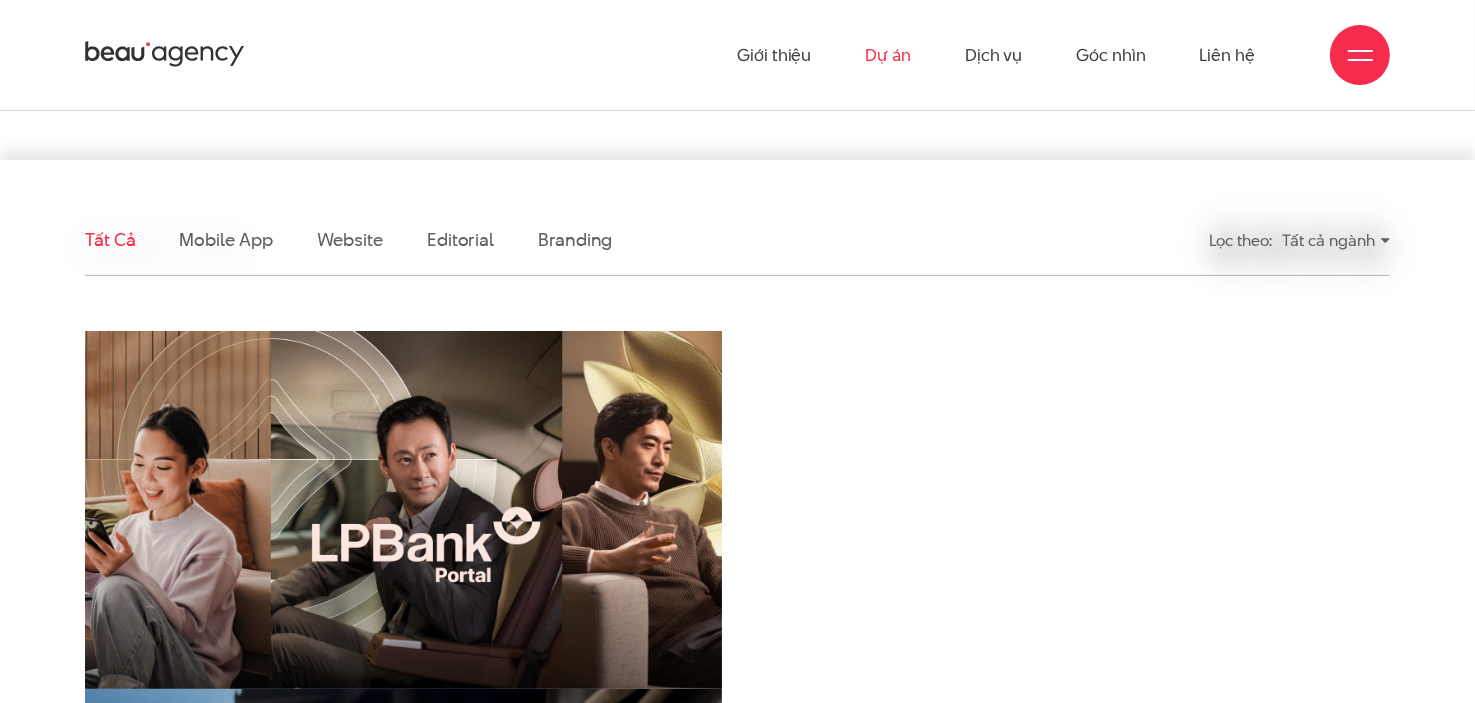 click at bounding box center (403, 544) 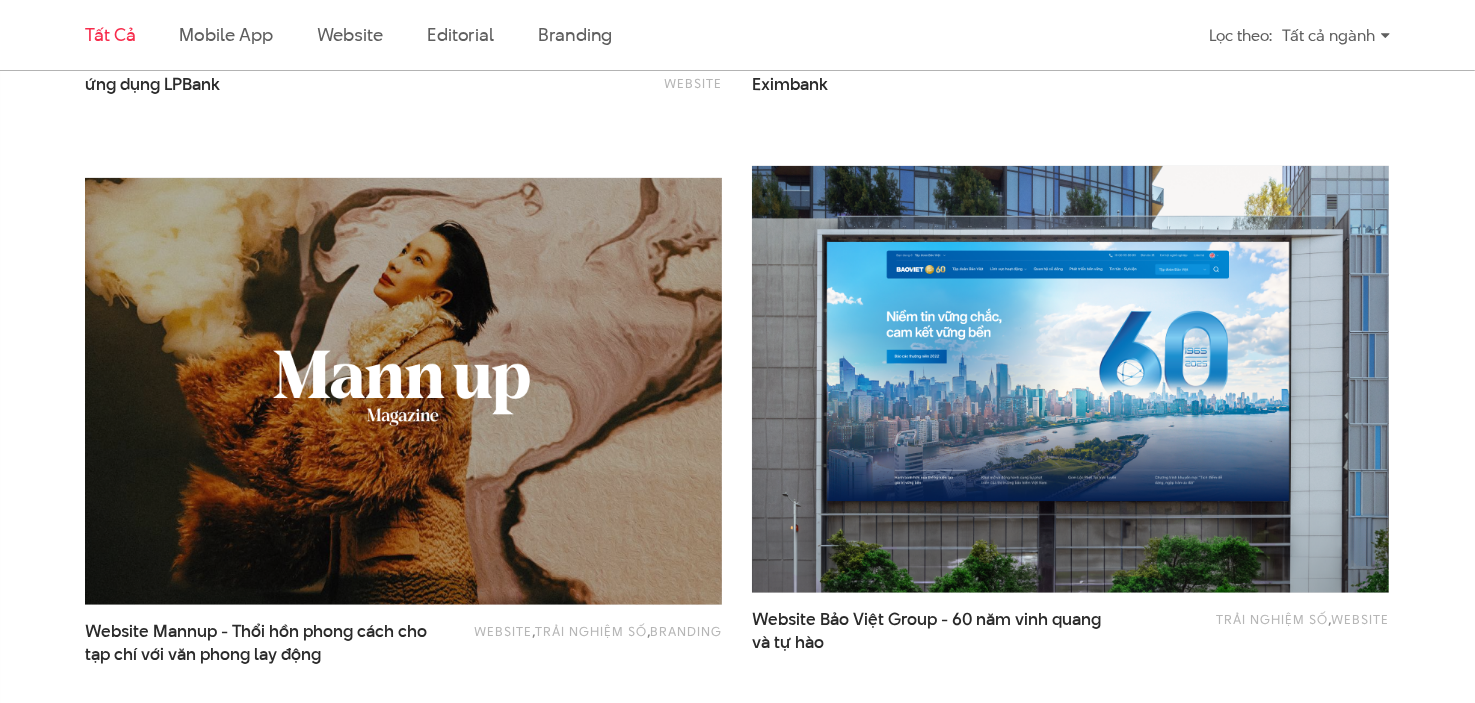 scroll, scrollTop: 1800, scrollLeft: 0, axis: vertical 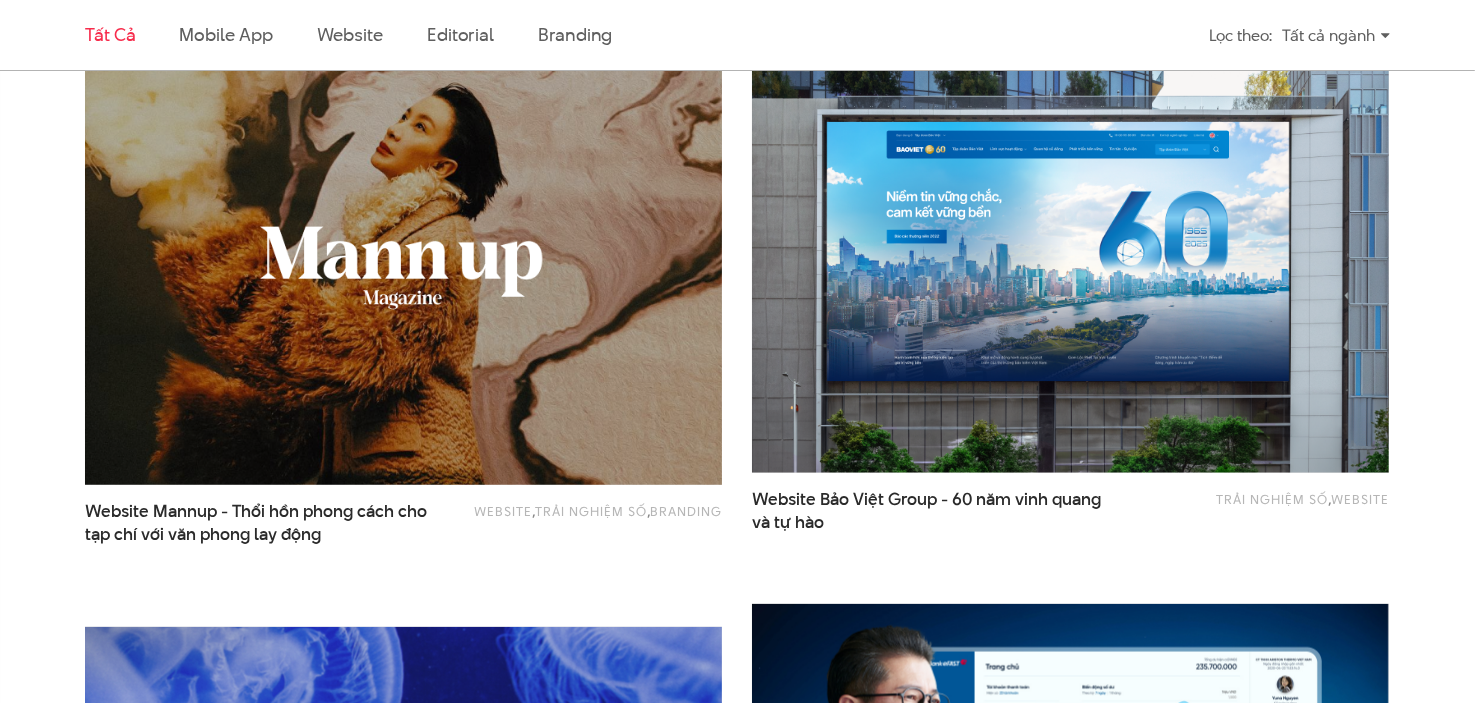 click at bounding box center (403, 271) 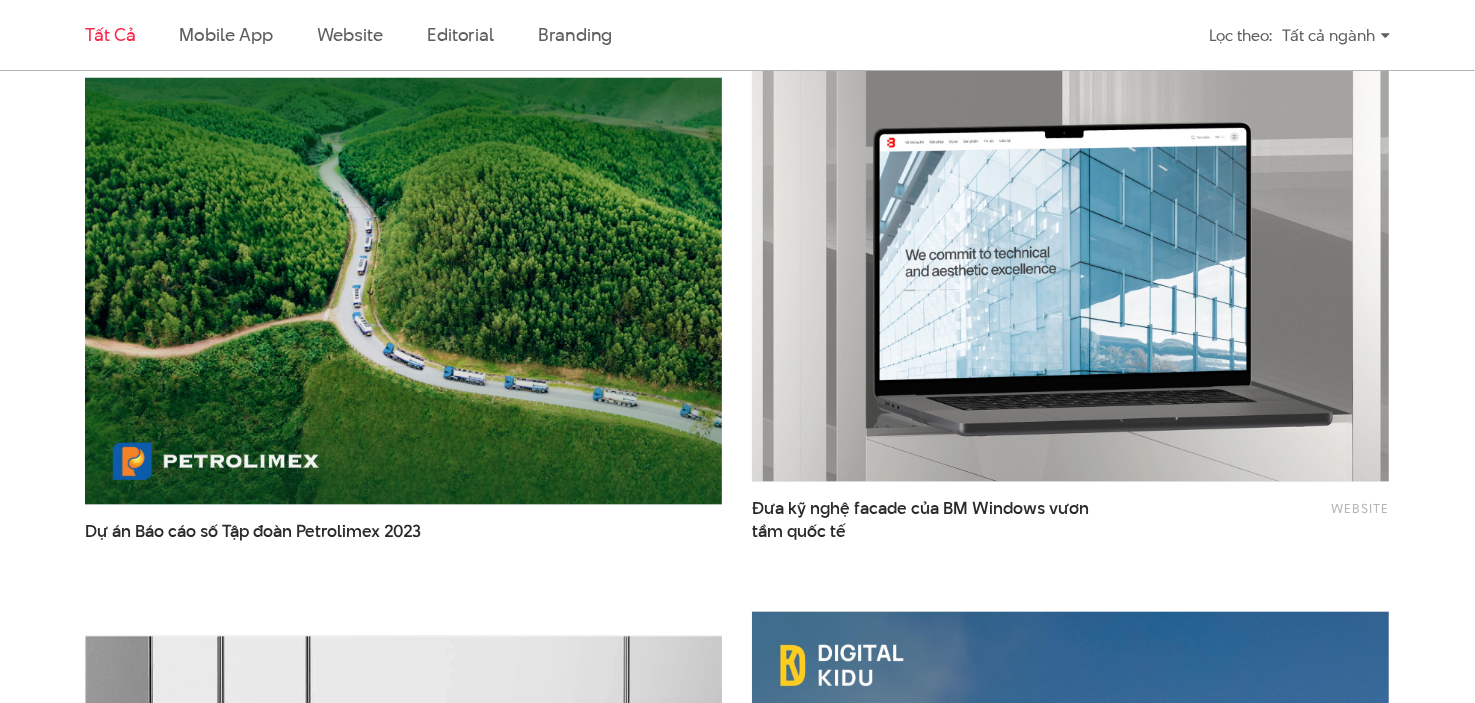 scroll, scrollTop: 2900, scrollLeft: 0, axis: vertical 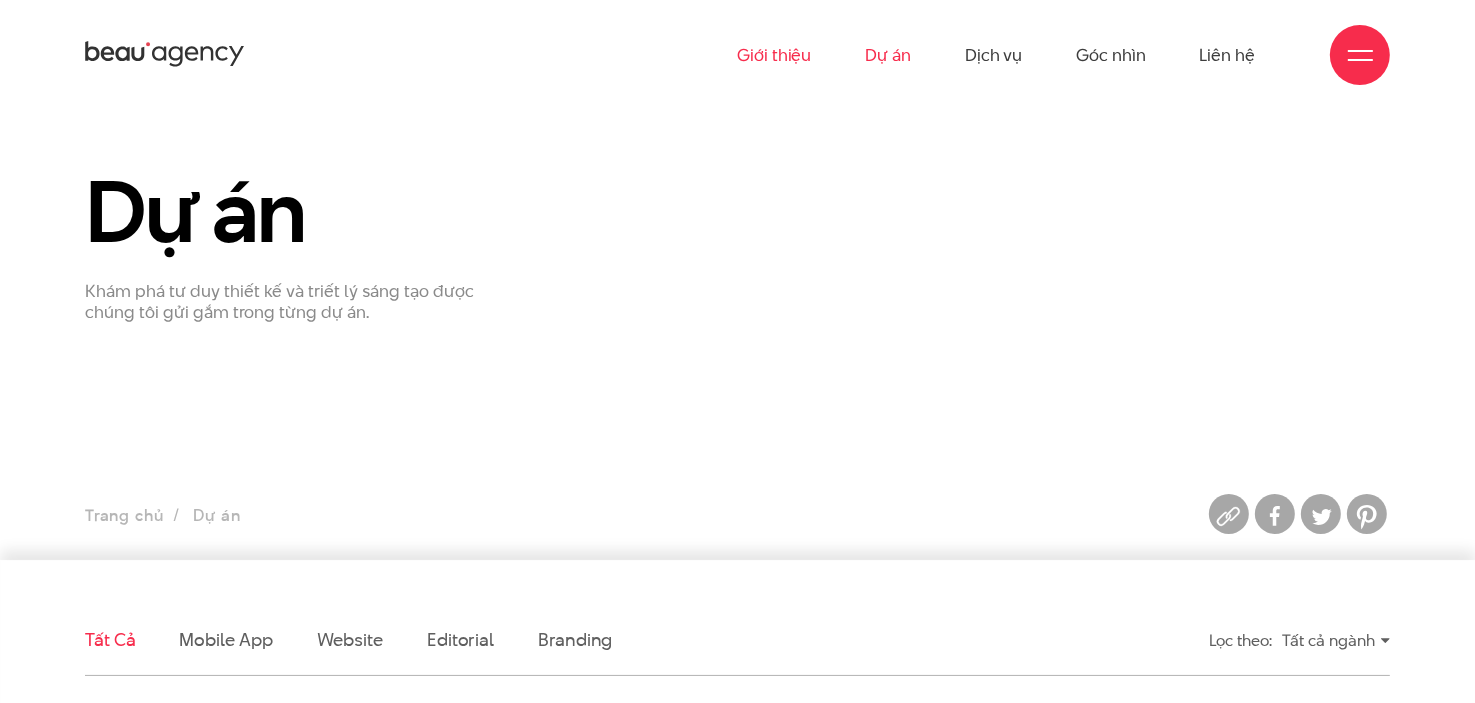 click on "Giới thiệu" at bounding box center (774, 55) 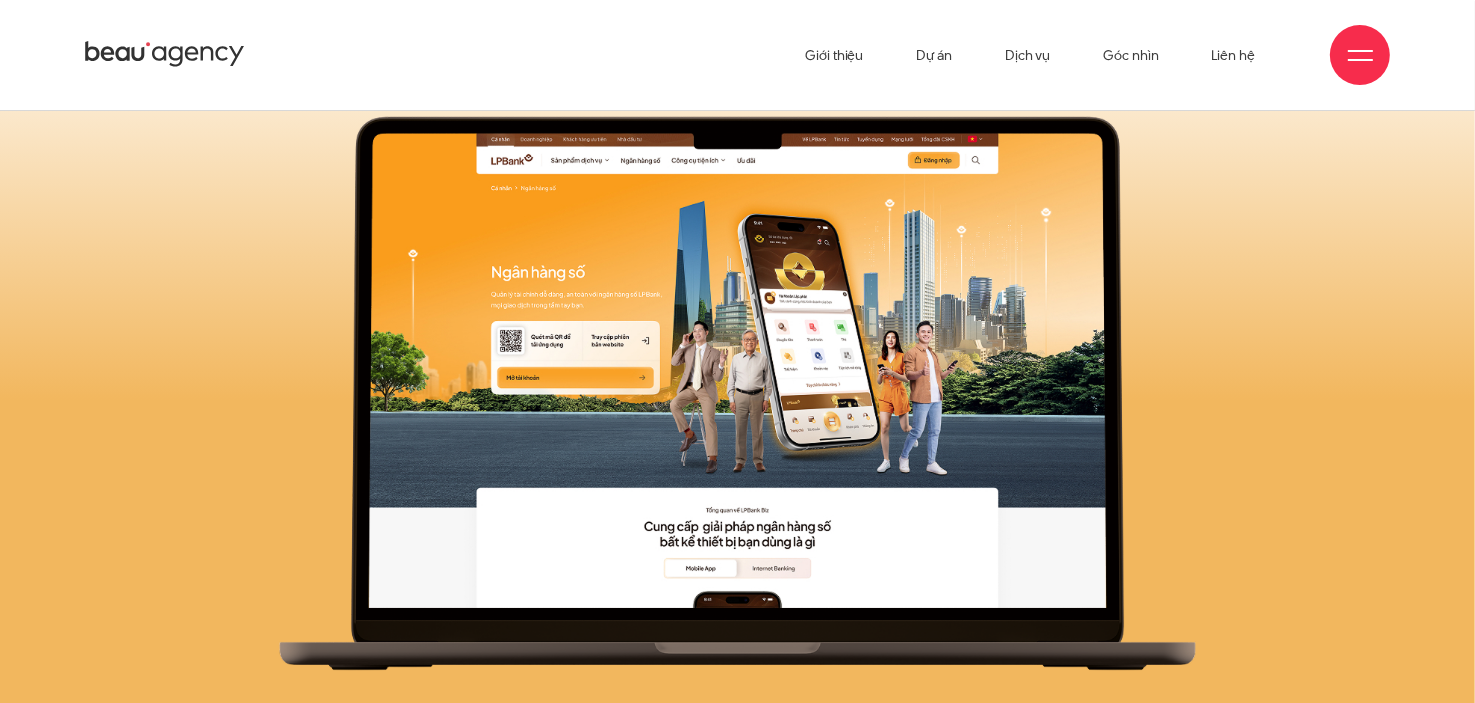 scroll, scrollTop: 4500, scrollLeft: 0, axis: vertical 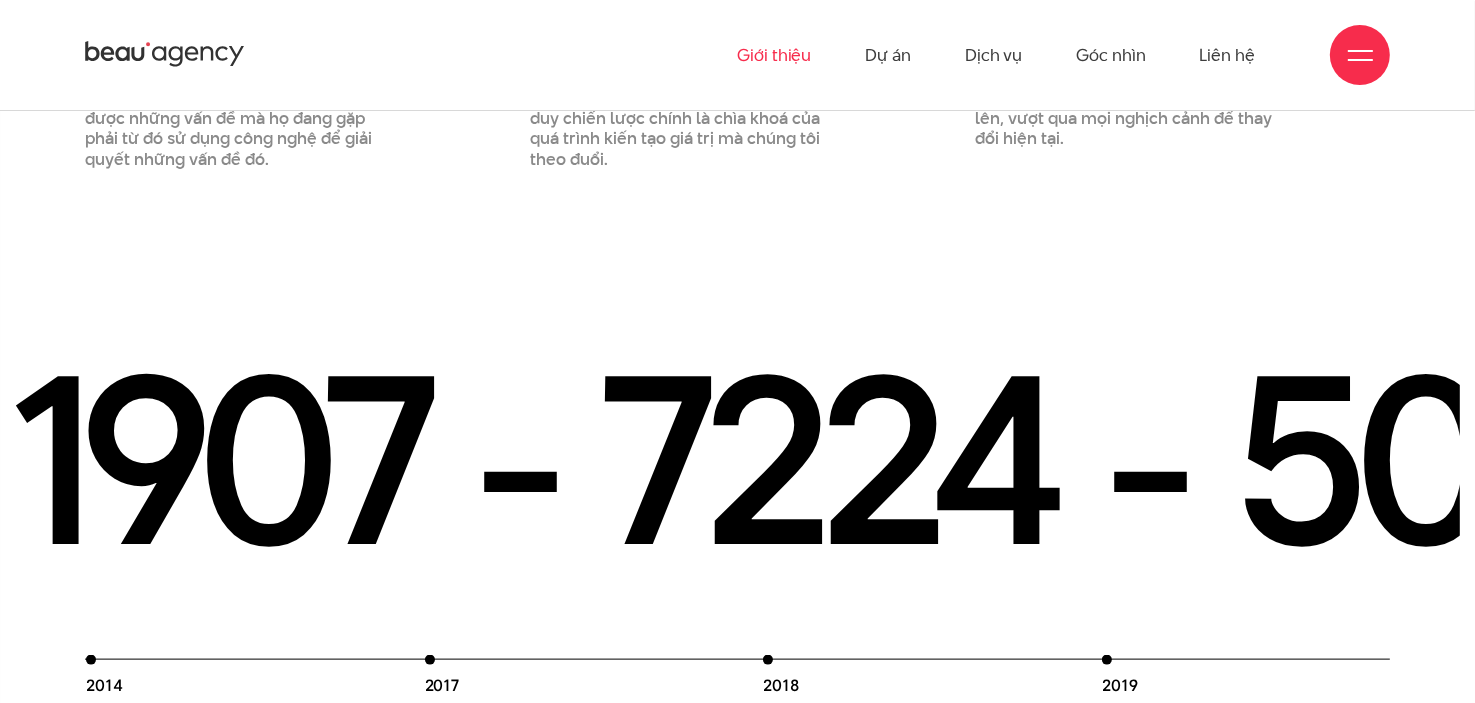 click on "Những điều  chúng tôi đã đạt được
10  năm
Hoạt động trong lĩnh vực thiết kế tư vấn cho chúng tôi cơ hội tiếp xúc rộng khắp, sự hiểu biết sâu sắc về nhiều ngành nghề, và sự tự tin mang lại giá trị tốt nhất cho khách hàng
8 K 120  + 20  + Empathy -  g" at bounding box center [737, -387] 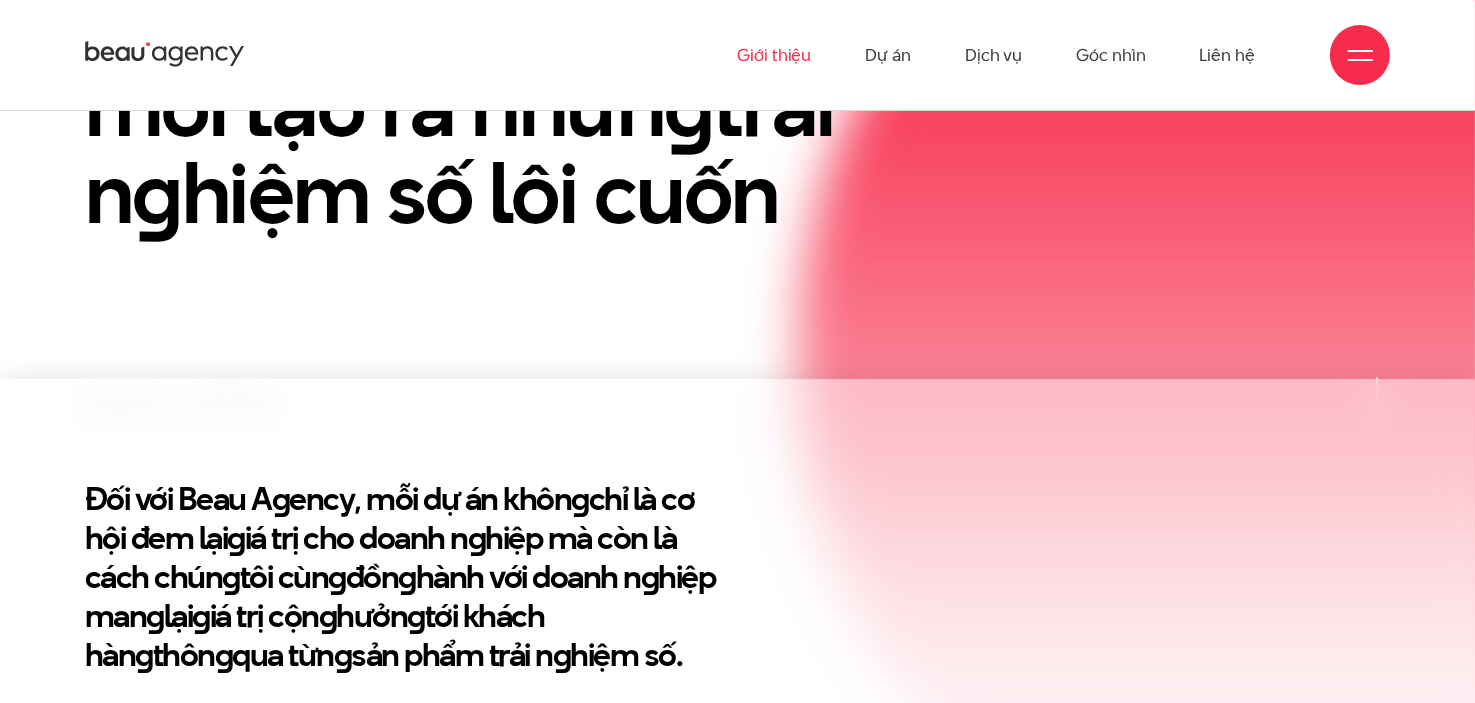 scroll, scrollTop: 0, scrollLeft: 0, axis: both 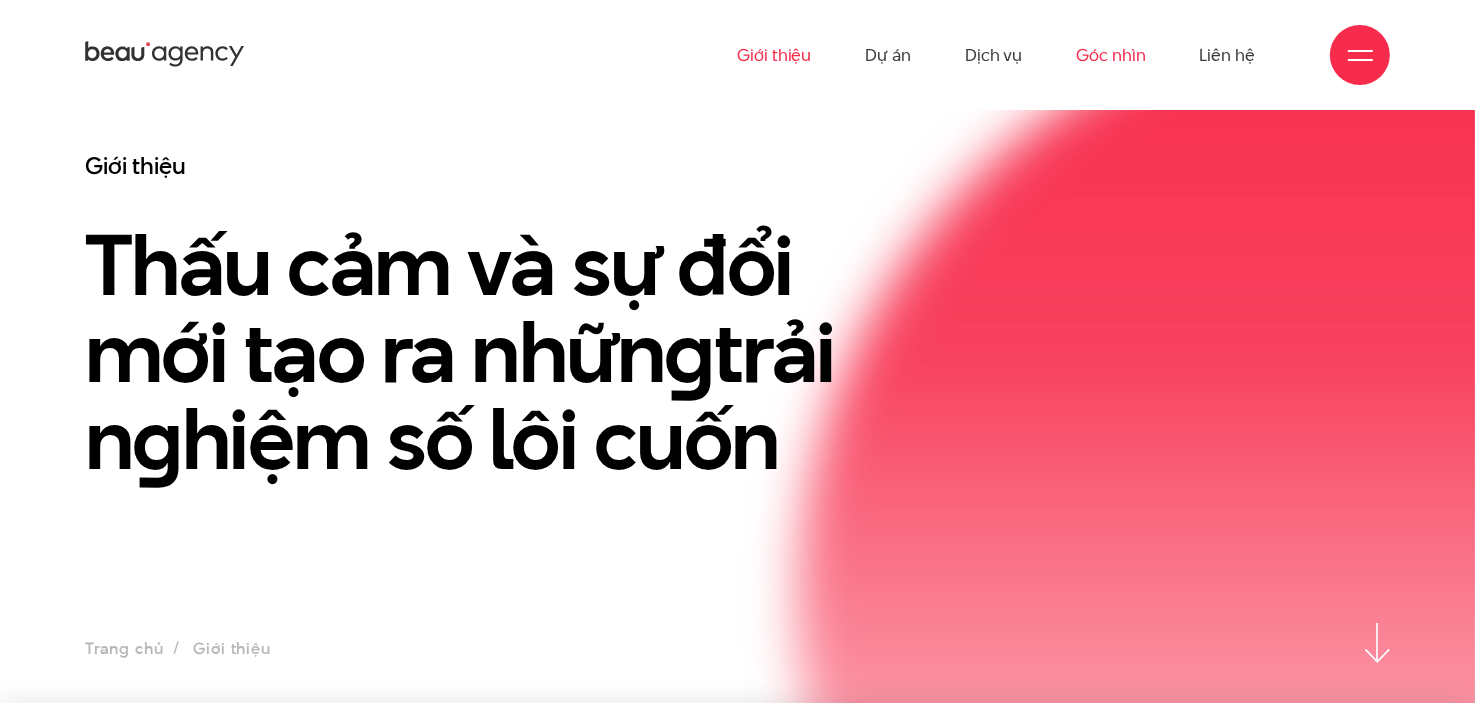 click on "Góc nhìn" at bounding box center [1110, 55] 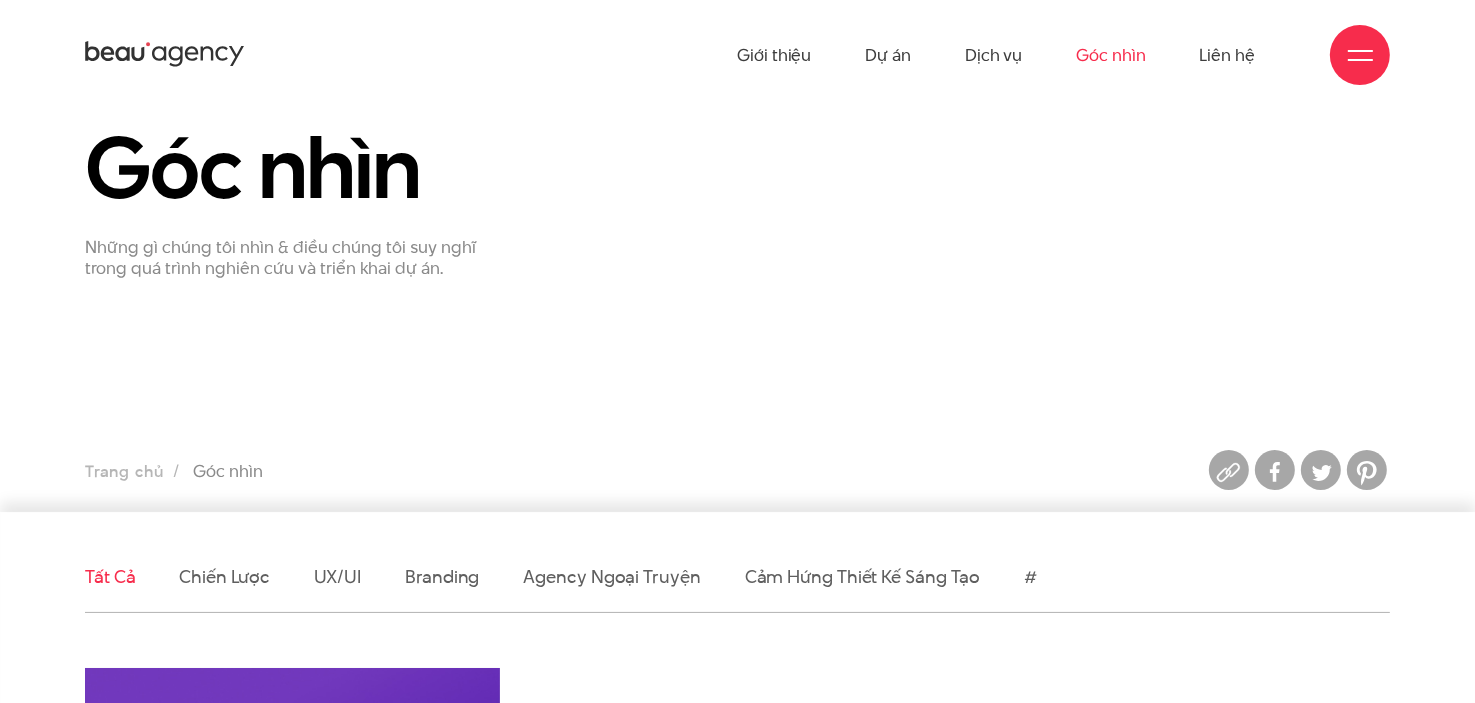scroll, scrollTop: 400, scrollLeft: 0, axis: vertical 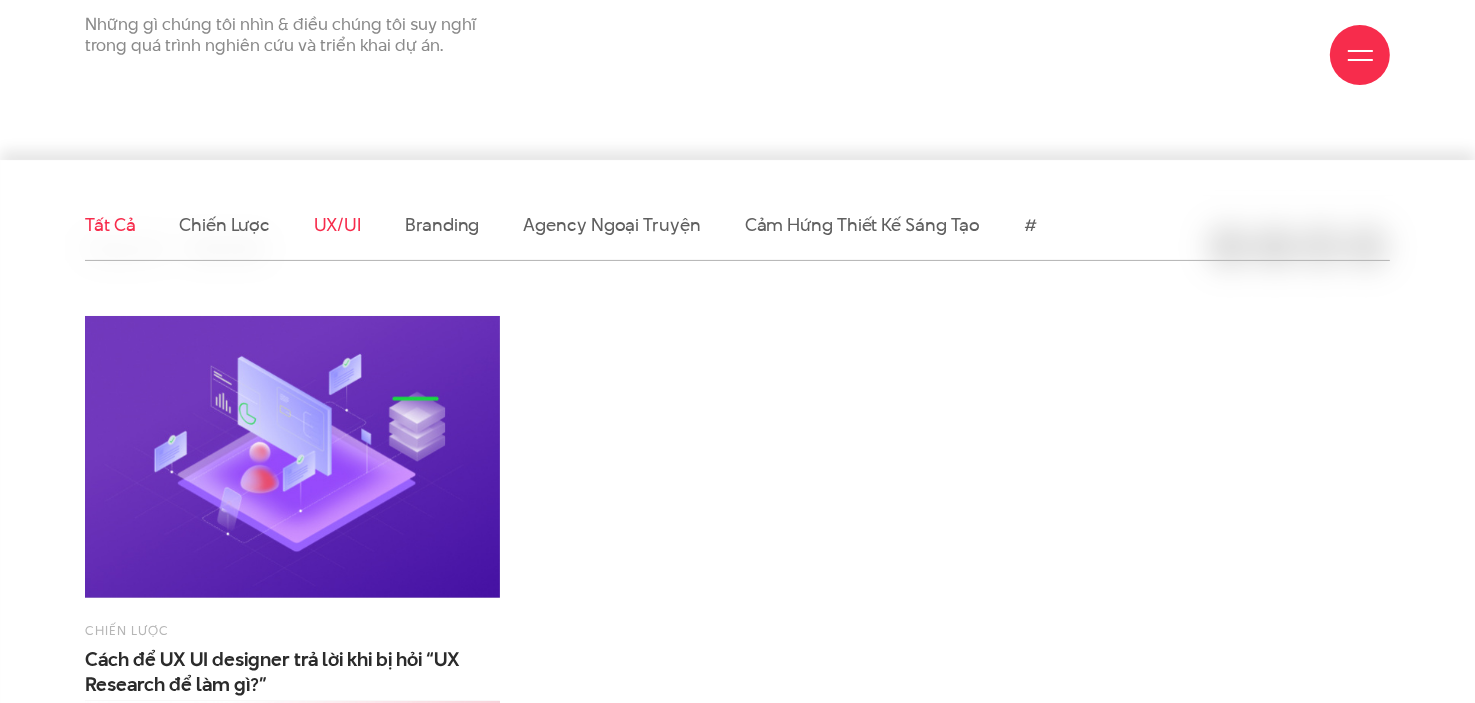 click on "UX/UI" at bounding box center (338, 224) 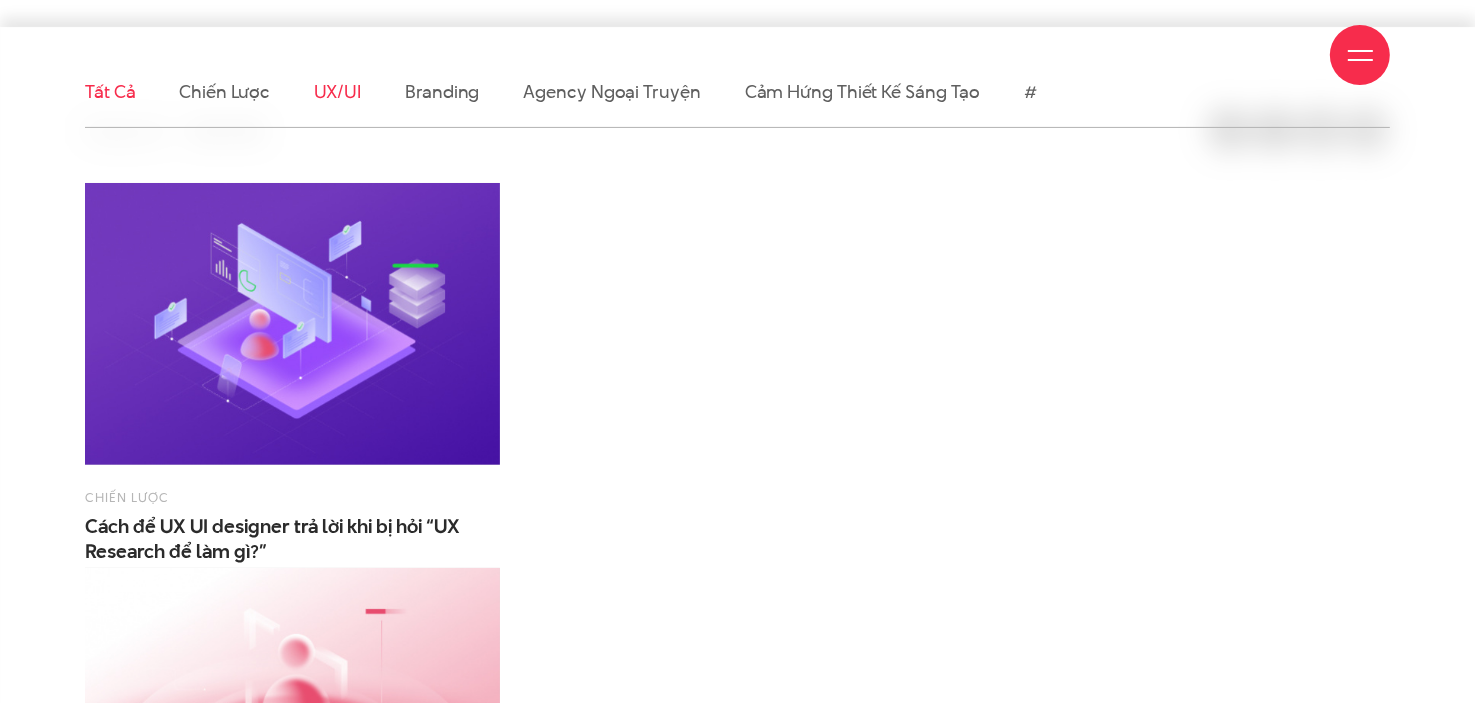 scroll, scrollTop: 590, scrollLeft: 0, axis: vertical 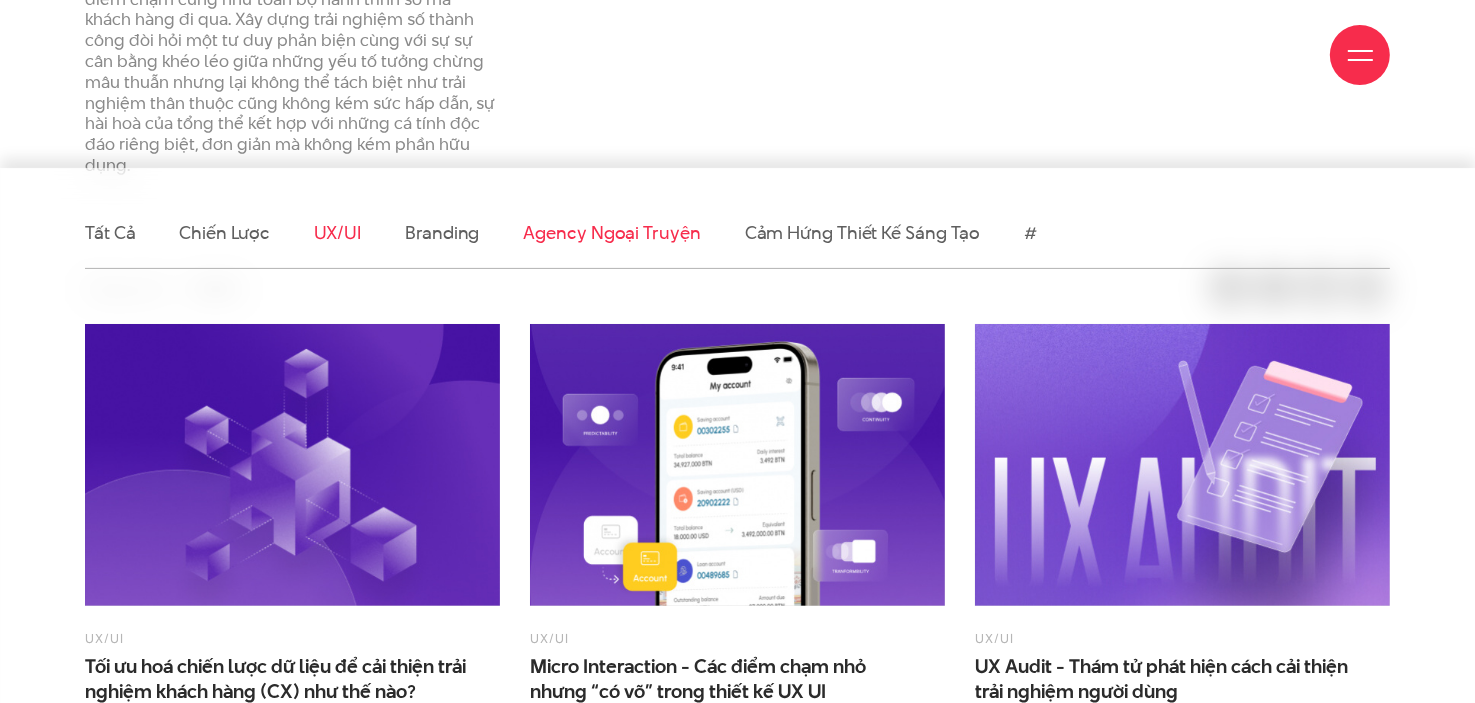 click on "Agency ngoại truyện" at bounding box center [611, 232] 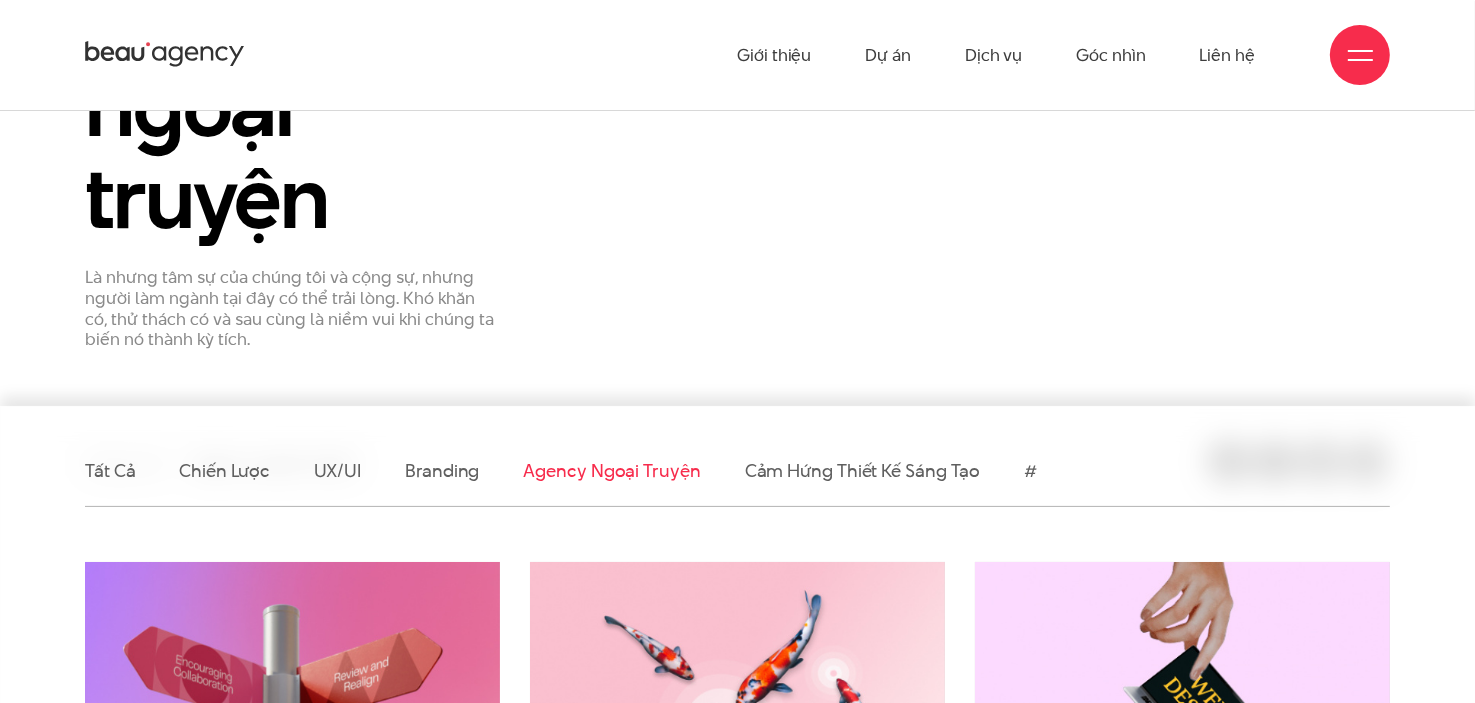 scroll, scrollTop: 300, scrollLeft: 0, axis: vertical 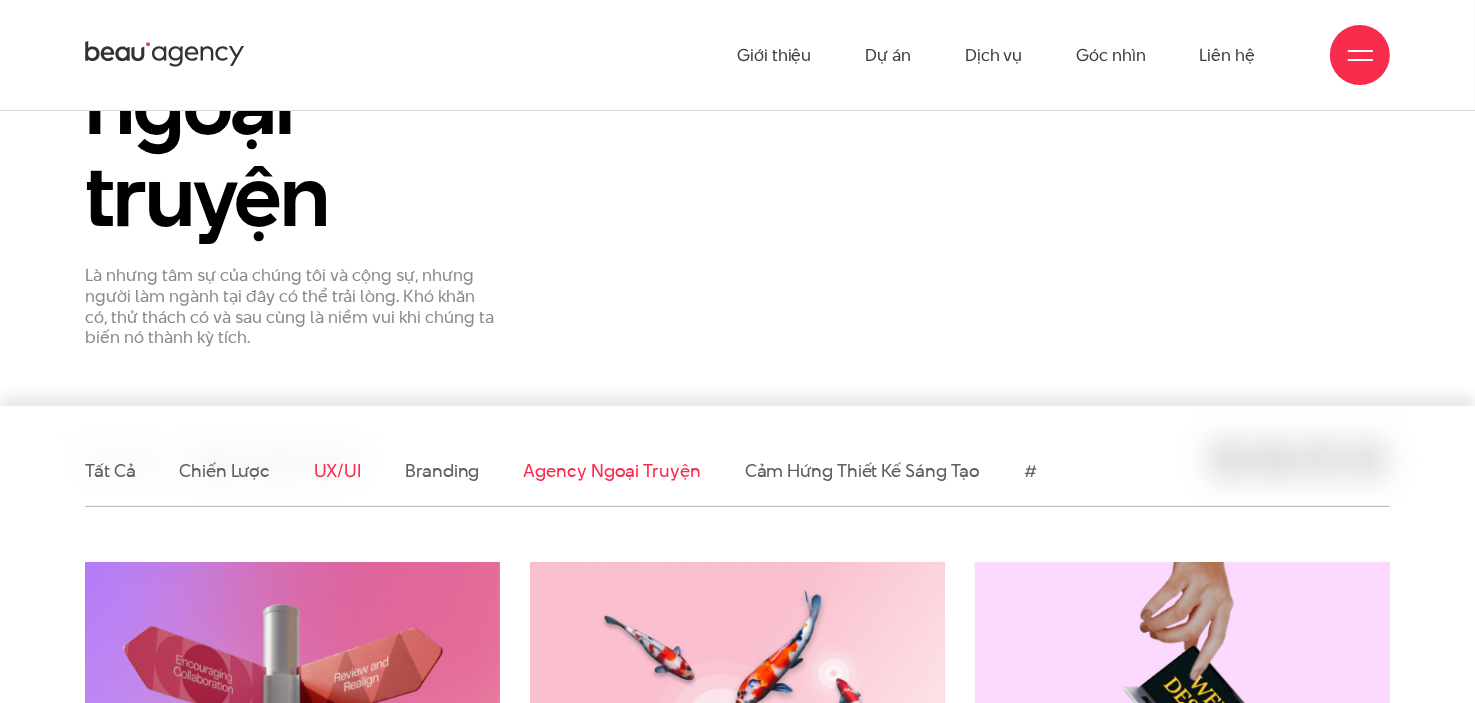 click on "UX/UI" at bounding box center (338, 470) 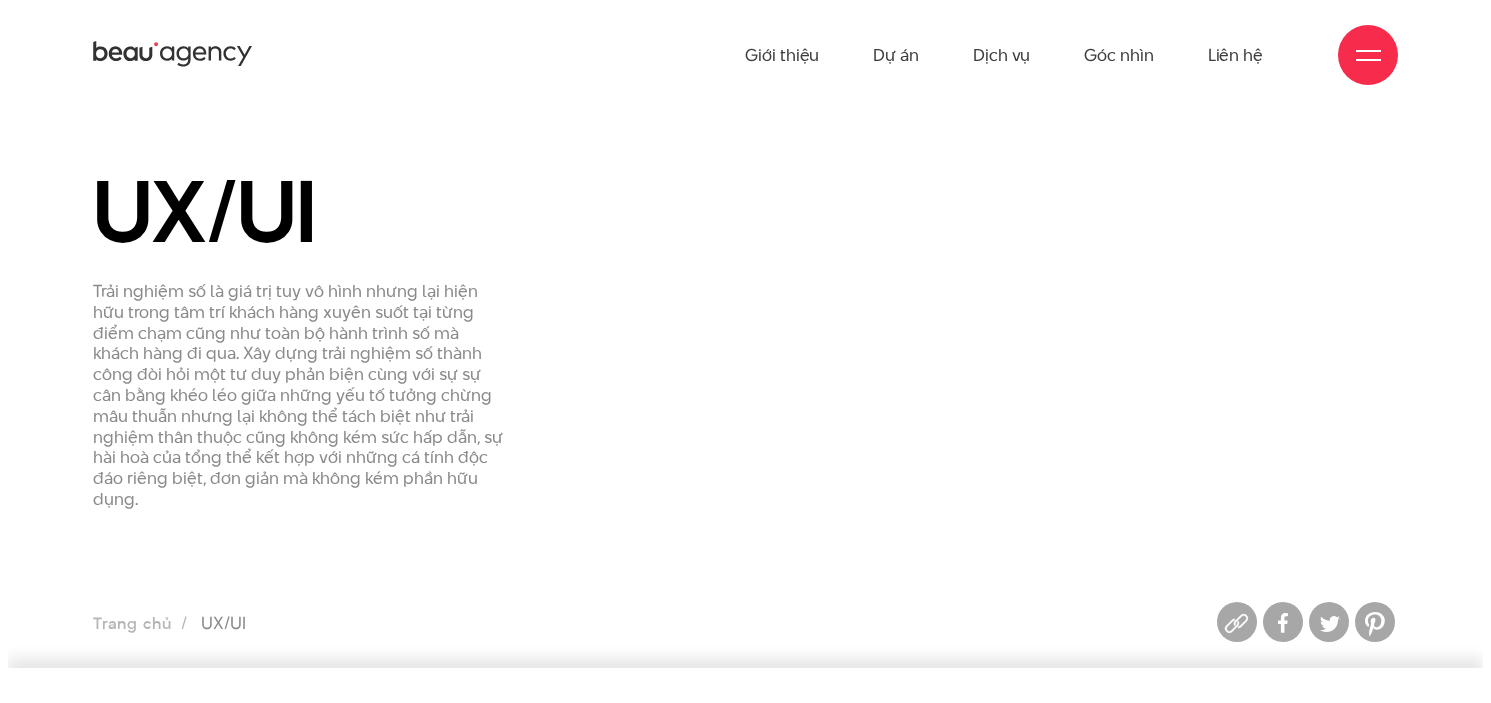 scroll, scrollTop: 0, scrollLeft: 0, axis: both 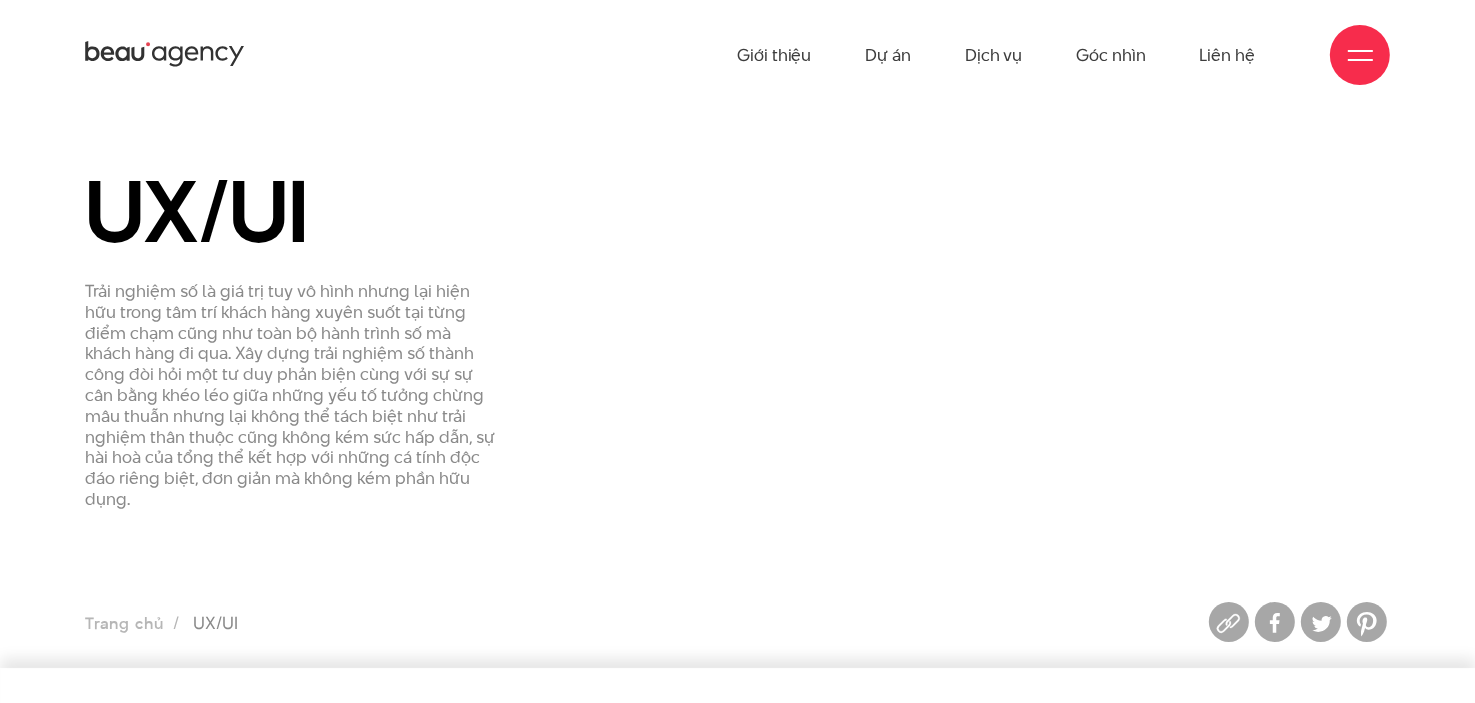 click at bounding box center (1360, 55) 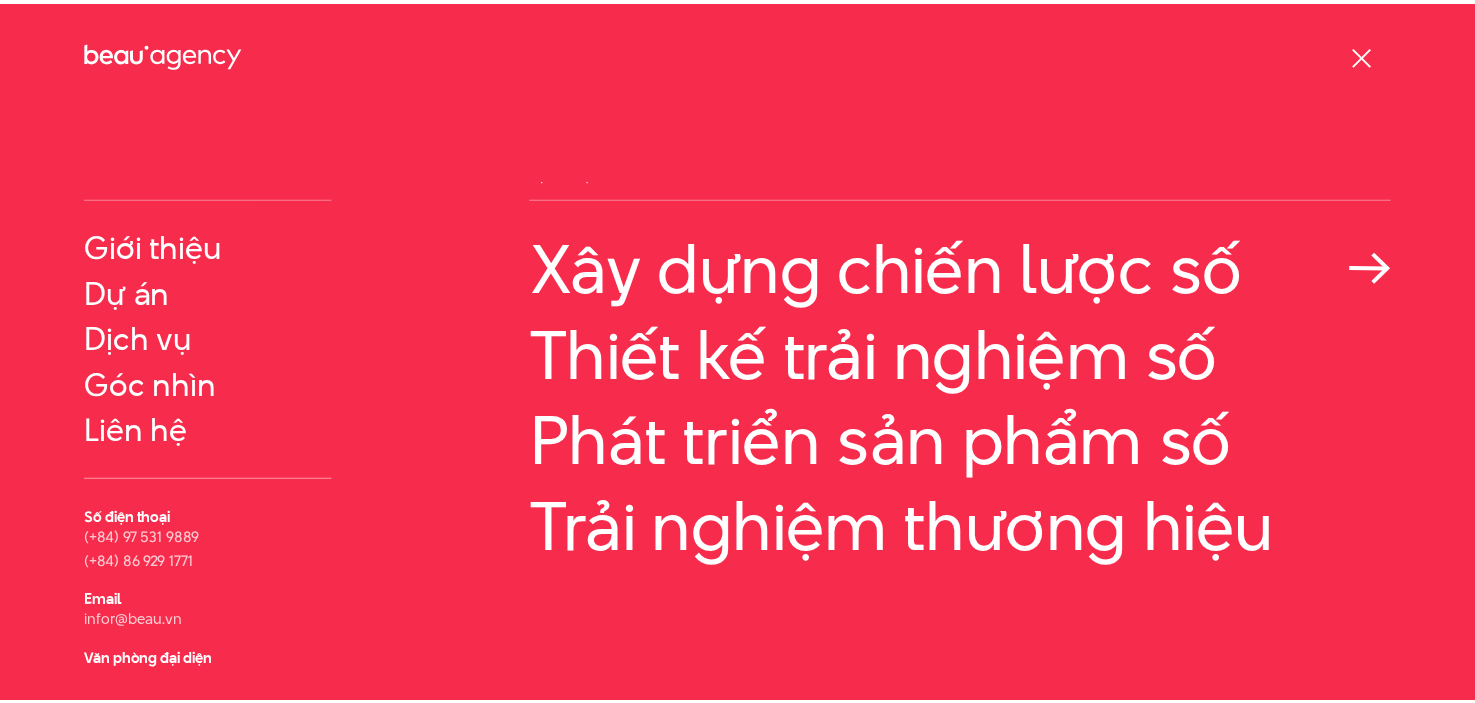 scroll, scrollTop: 0, scrollLeft: 0, axis: both 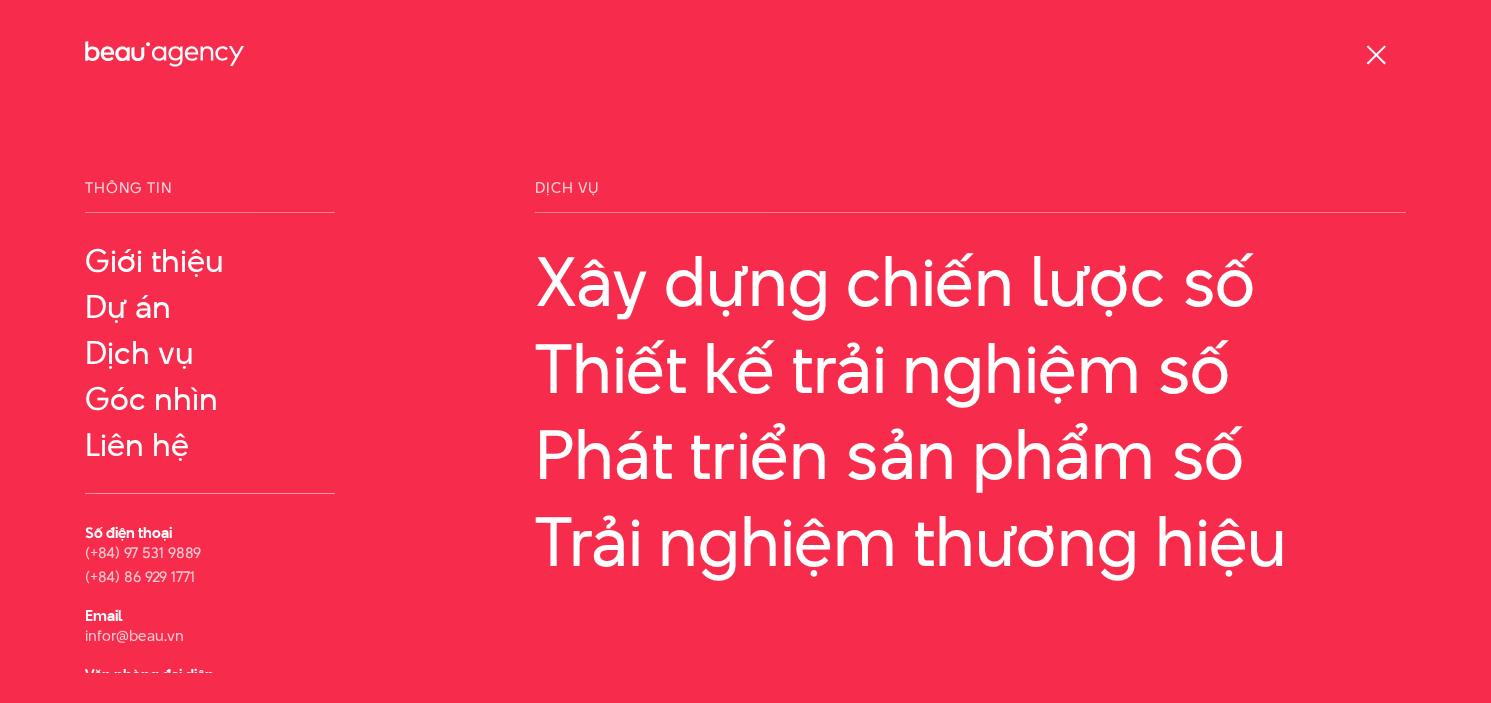 click at bounding box center (1375, 54) 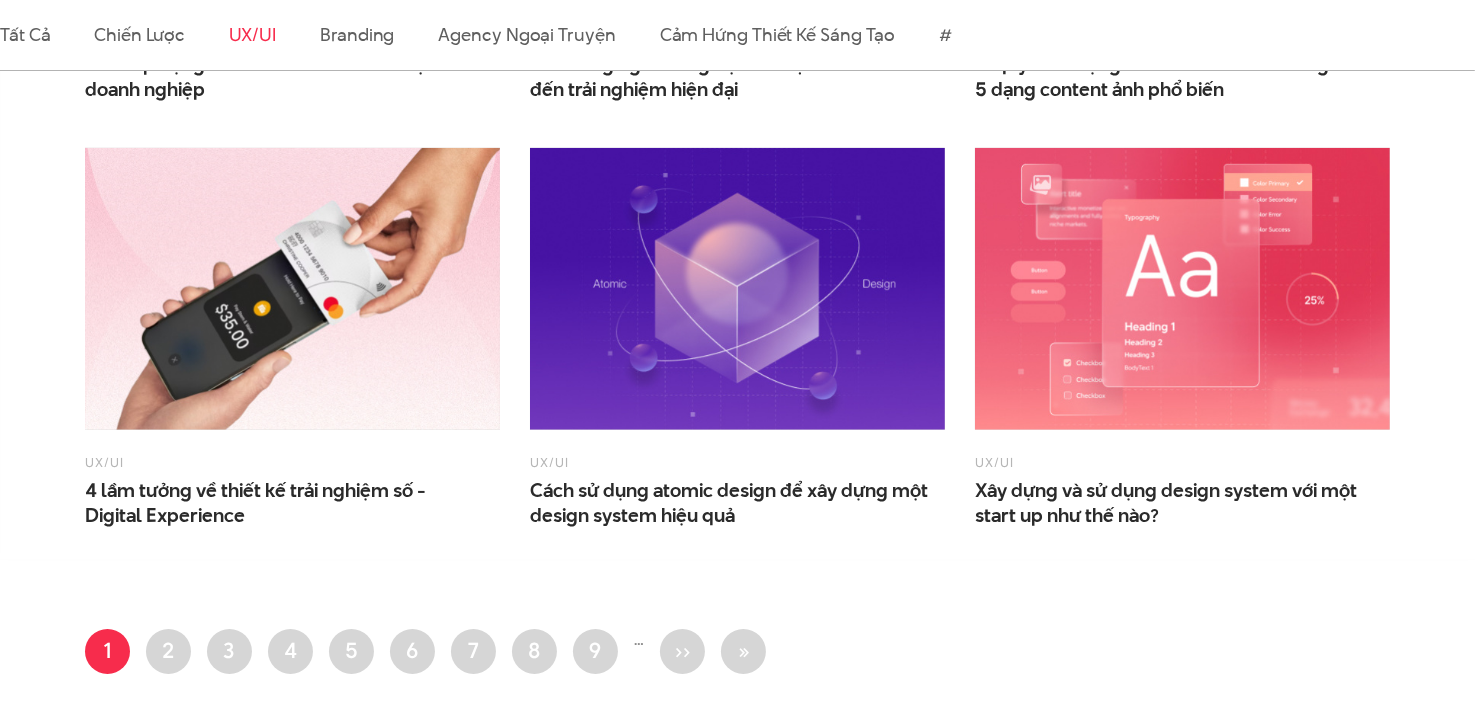 scroll, scrollTop: 1600, scrollLeft: 0, axis: vertical 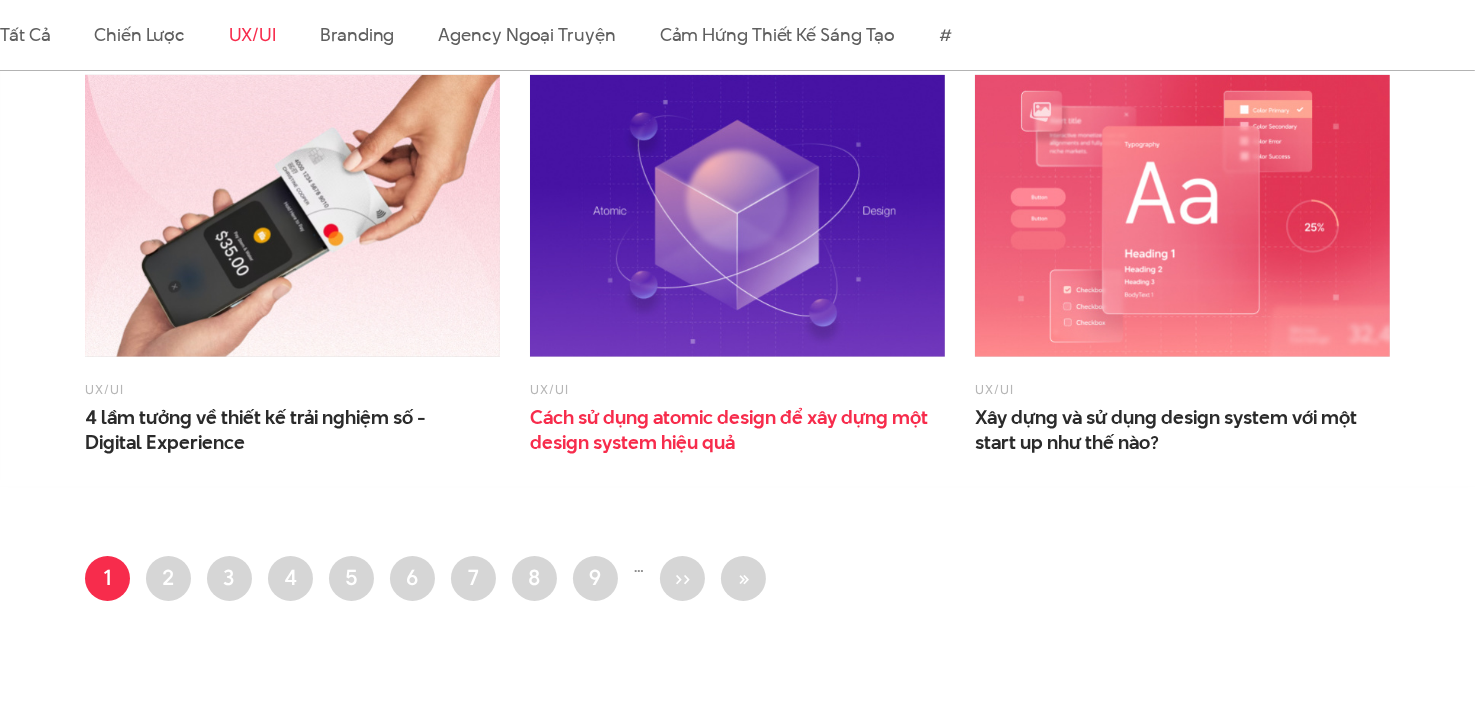 click on "Cách sử dụng atomic design để xây dựng một  design system hiệu quả" at bounding box center (730, 430) 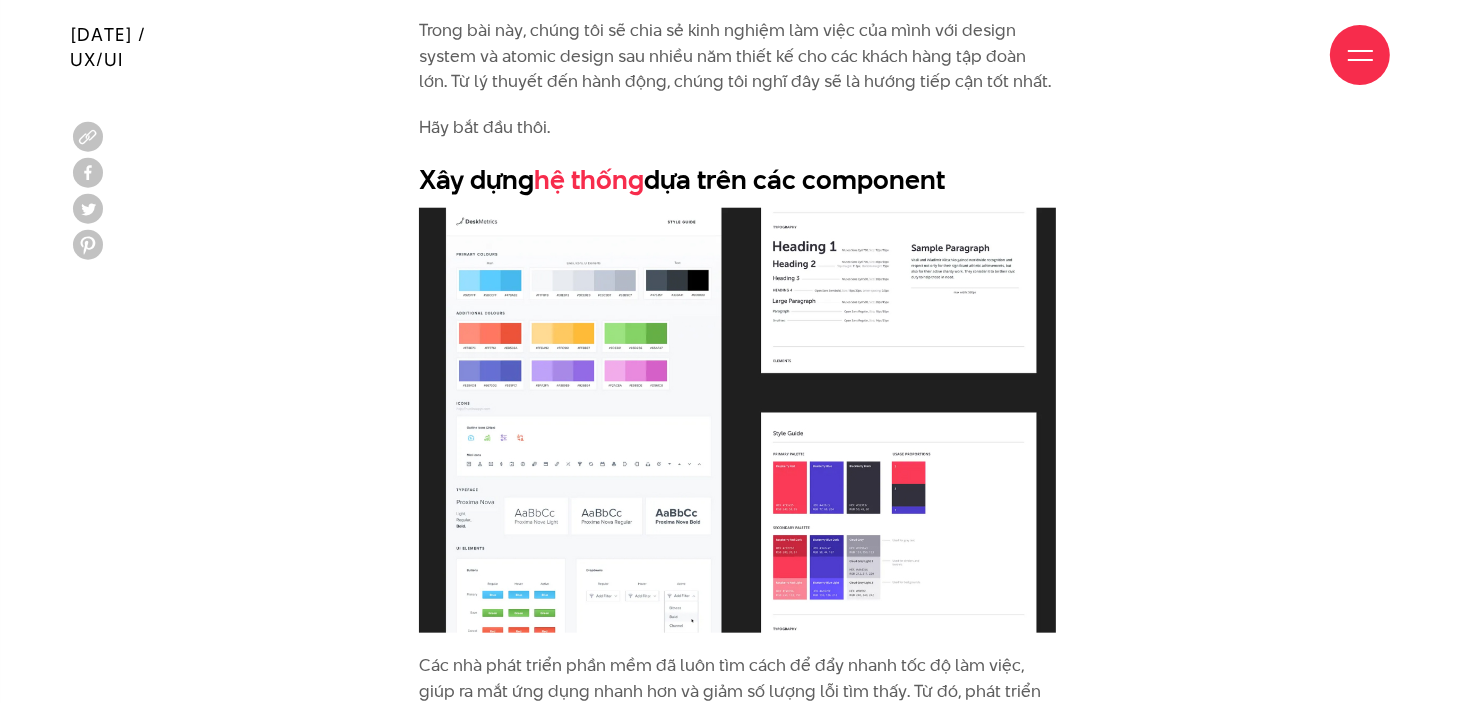 scroll, scrollTop: 2000, scrollLeft: 0, axis: vertical 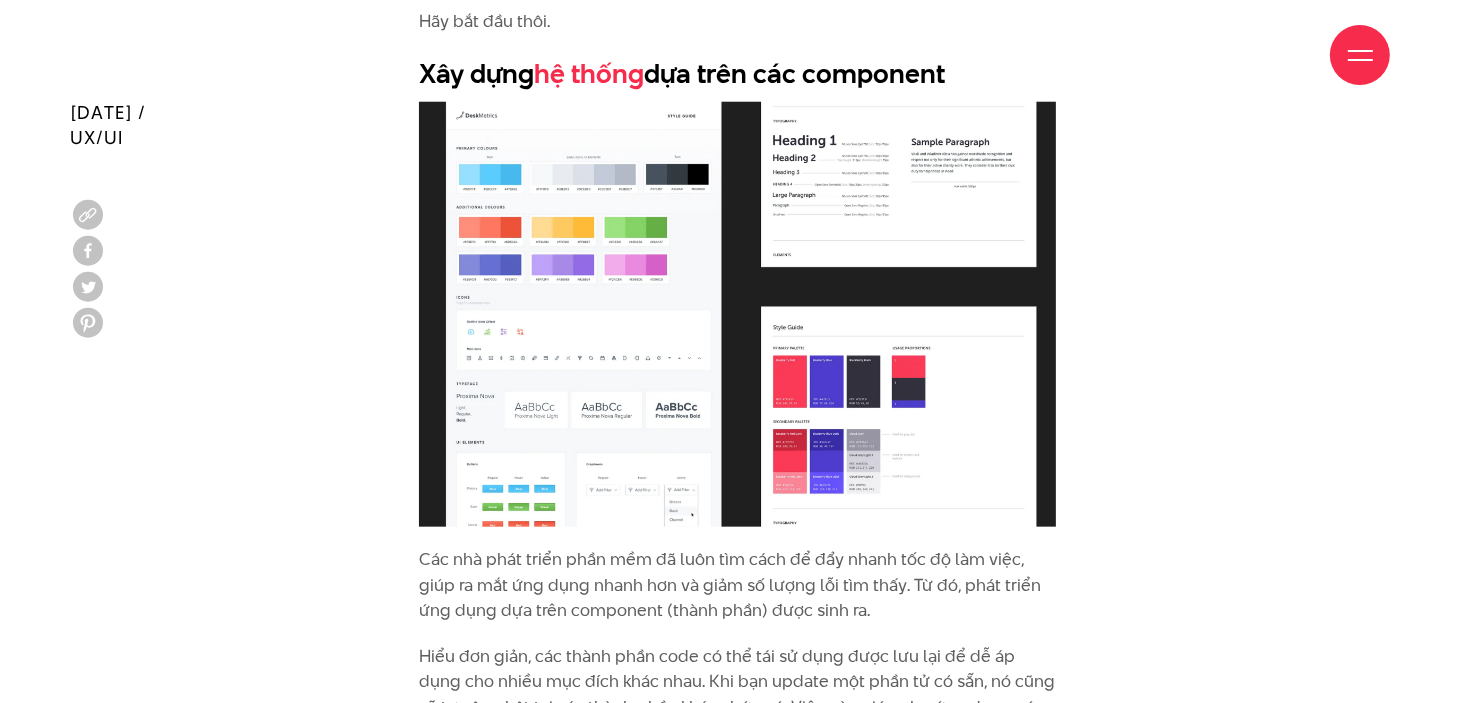 click on "Một design system tốt là nền tảng để bất kỳ dự án nào thành công. Giờ đây, phương pháp atomic design đã trở thành một phương pháp chuẩn mực để xây dựng design system, mà chắc hẳn bạn cũng đã nghe tới.
Tuy về lý thuyết, atomic design dễ hiểu, nhưng sẽ cần thời gian để bạn có thể tìm ra phương thức áp dụng hợp lý cho cả team design và developer.
Trong bài này, chúng tôi sẽ chia sẻ kinh nghiệm làm việc của mình với design system và atomic design sau nhiều năm thiết kế cho các khách hàng tập đoàn lớn. Từ lý thuyết đến hành động, chúng tôi nghĩ đây sẽ là hướng tiếp cận tốt nhất.
Hãy bắt đầu thôi.
Xây dựng  hệ thống  dựa trên các component
Làm quen với atomic design
Atom (nguyên tử)
Molecule (Phân tử)
Organism (Cơ quan)" at bounding box center [737, 2948] 